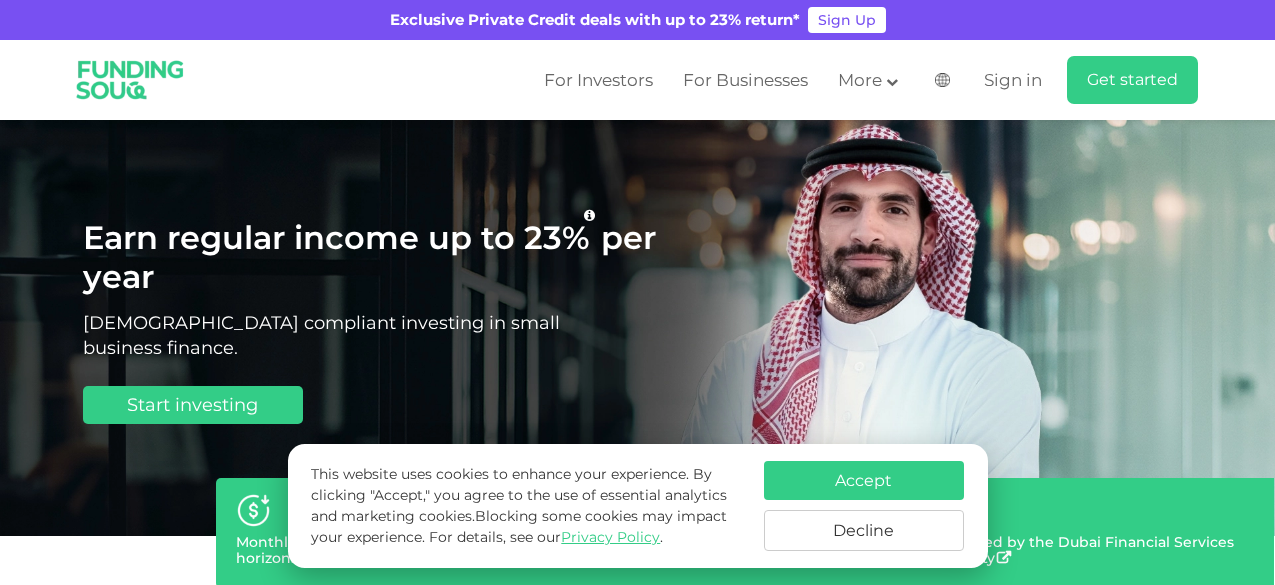 scroll, scrollTop: 0, scrollLeft: 0, axis: both 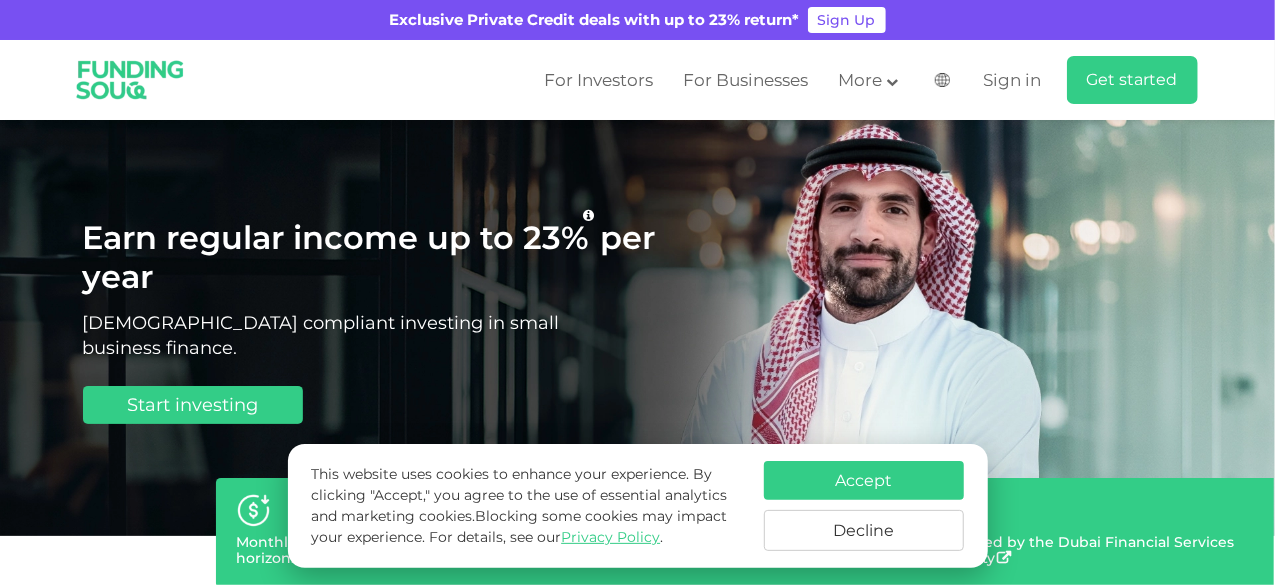 click on "Decline" at bounding box center (864, 530) 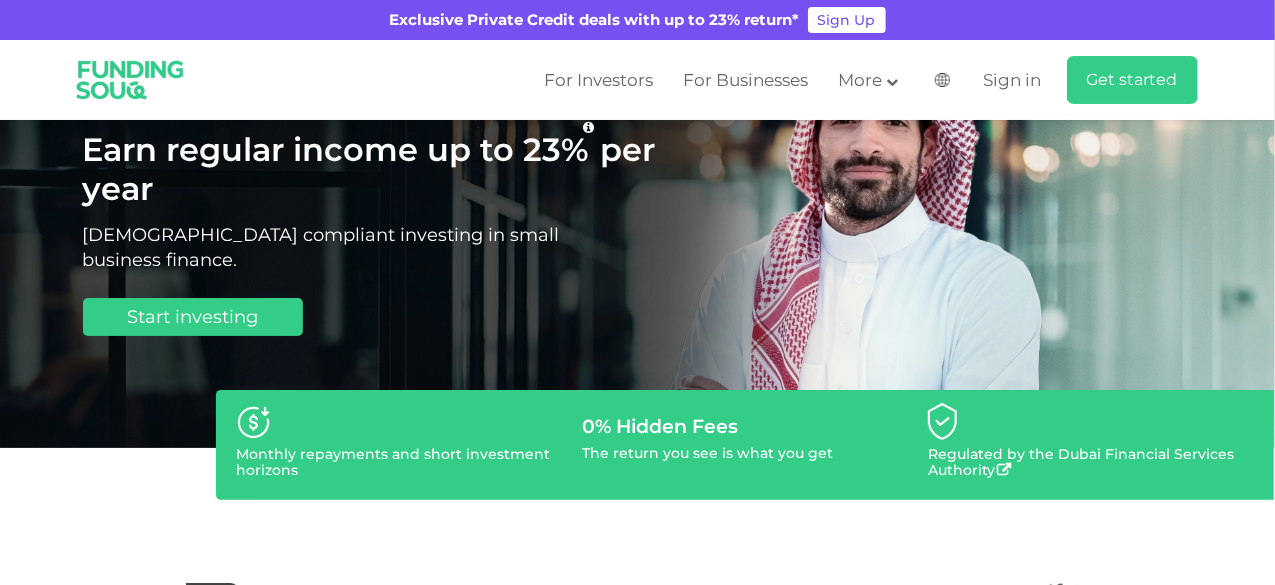 scroll, scrollTop: 200, scrollLeft: 0, axis: vertical 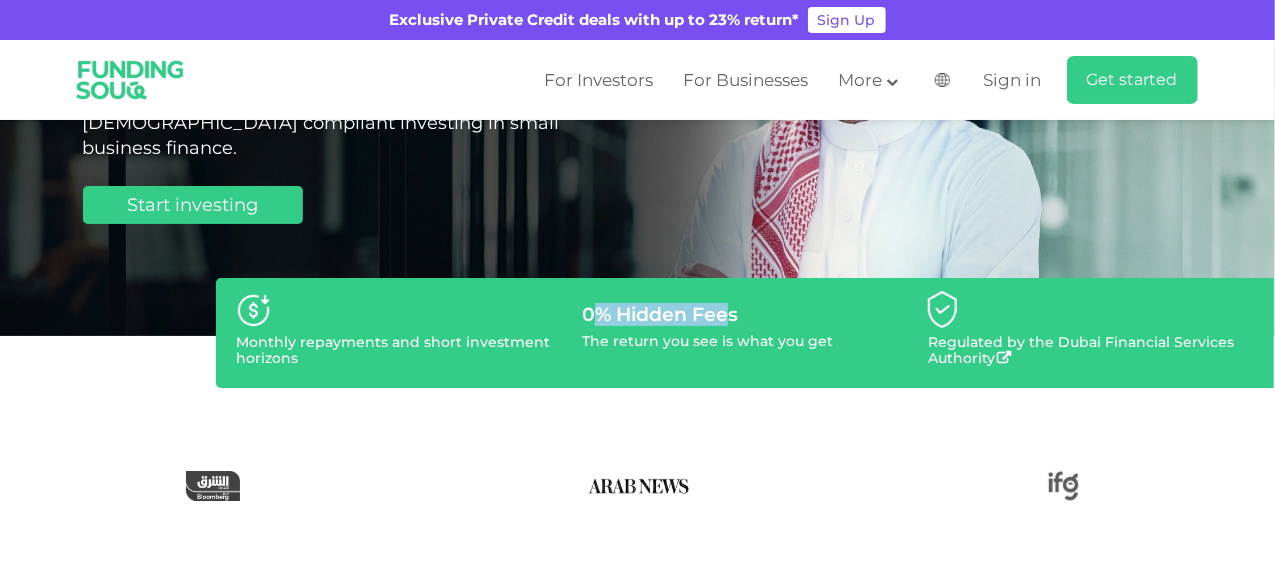 drag, startPoint x: 598, startPoint y: 315, endPoint x: 724, endPoint y: 320, distance: 126.09917 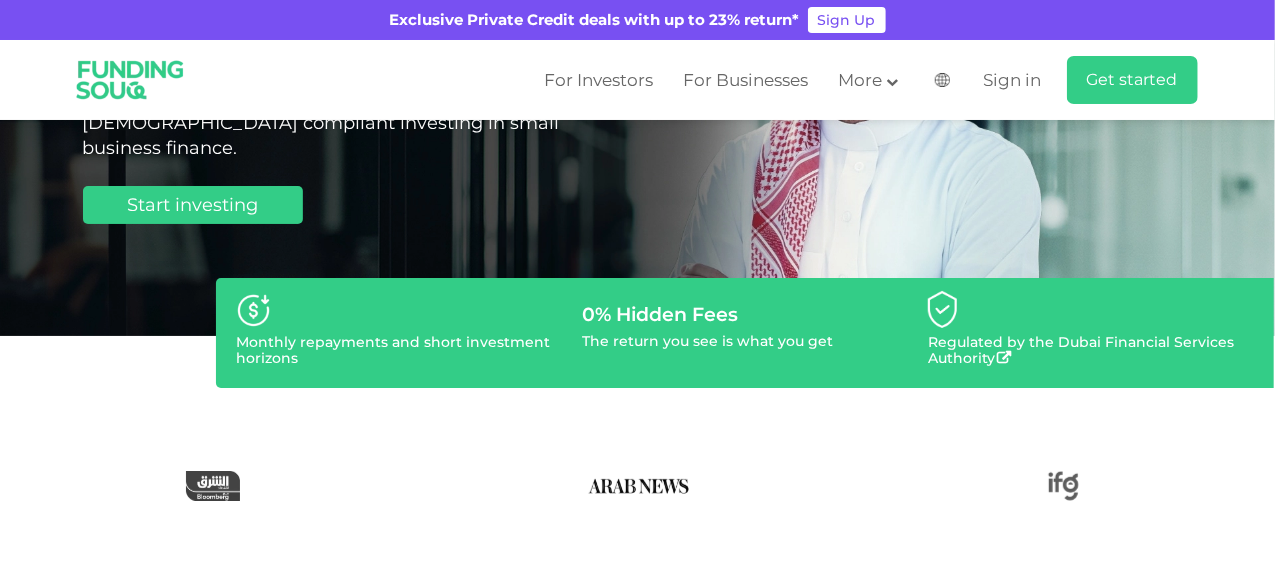 click on "The return you see is what you get" at bounding box center (707, 341) 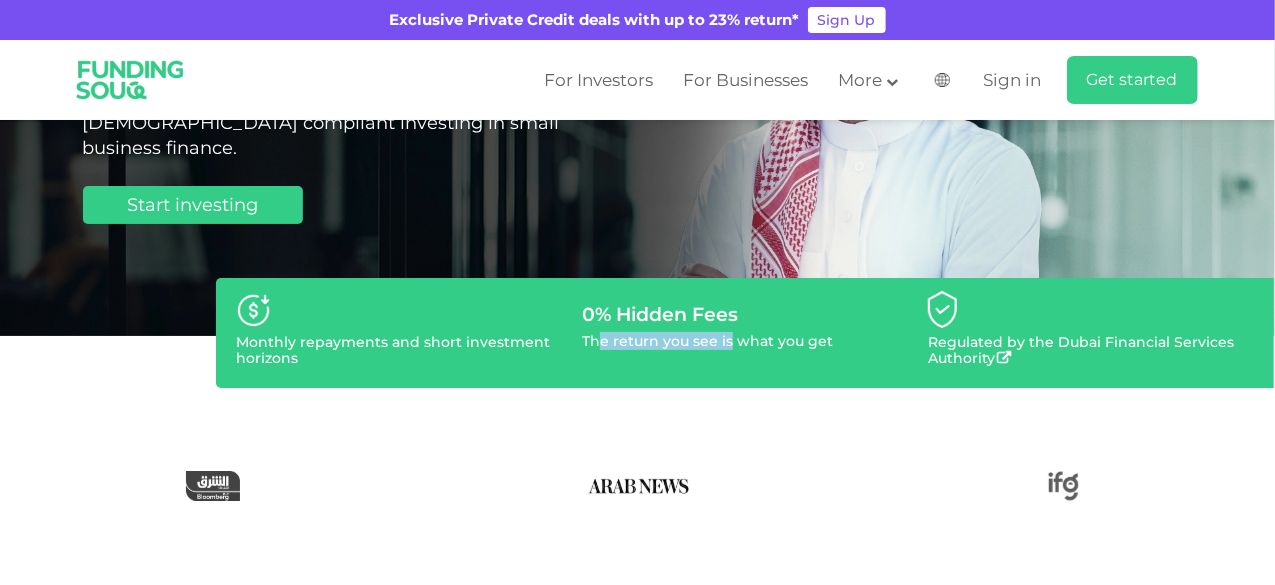 drag, startPoint x: 656, startPoint y: 349, endPoint x: 752, endPoint y: 345, distance: 96.0833 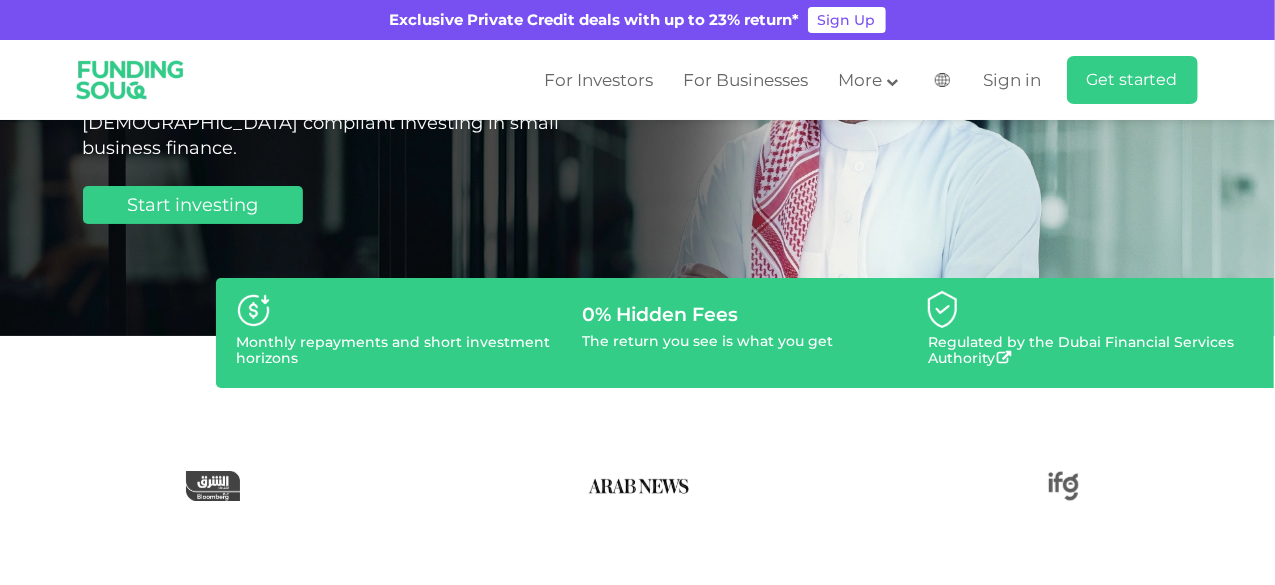 click on "The return you see is what you get" at bounding box center [707, 341] 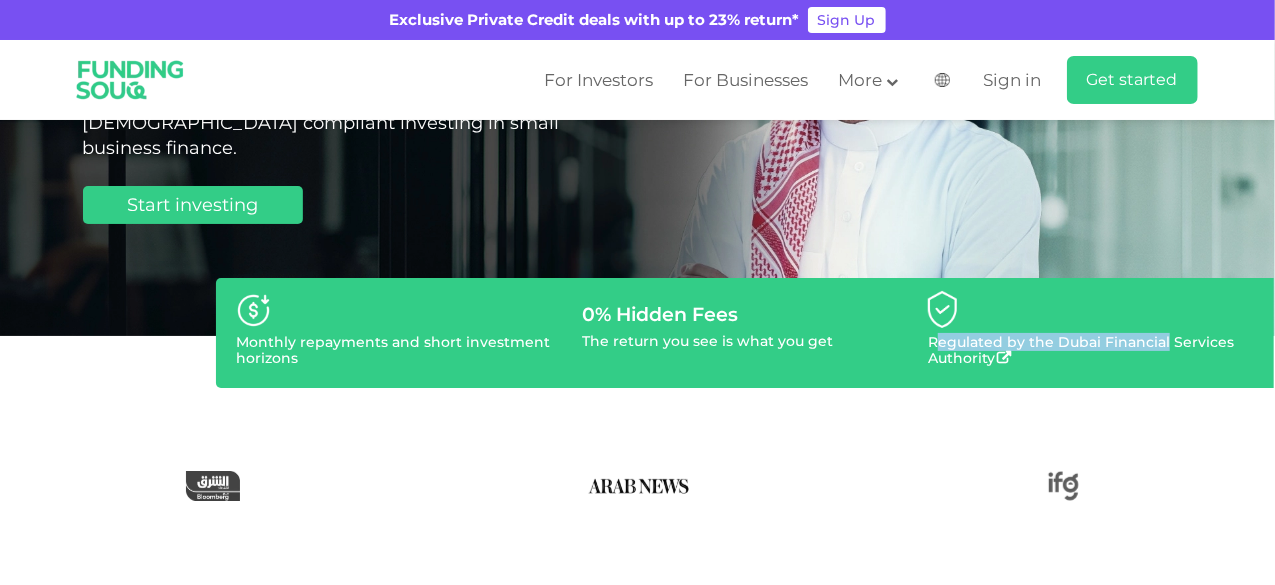 drag, startPoint x: 932, startPoint y: 343, endPoint x: 1158, endPoint y: 336, distance: 226.10838 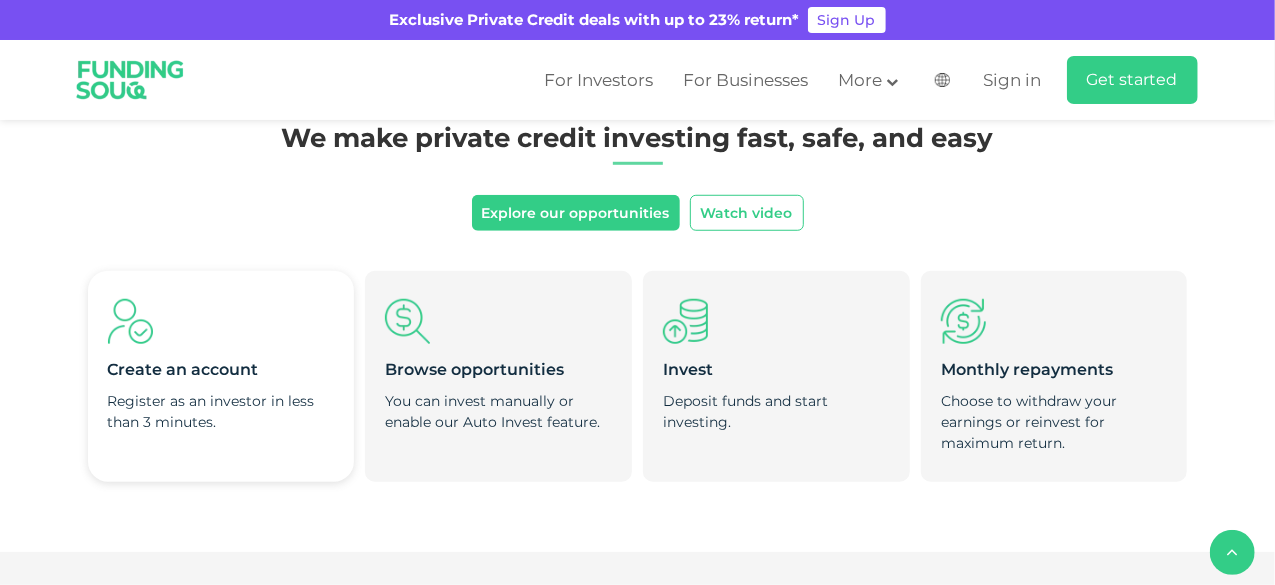 scroll, scrollTop: 700, scrollLeft: 0, axis: vertical 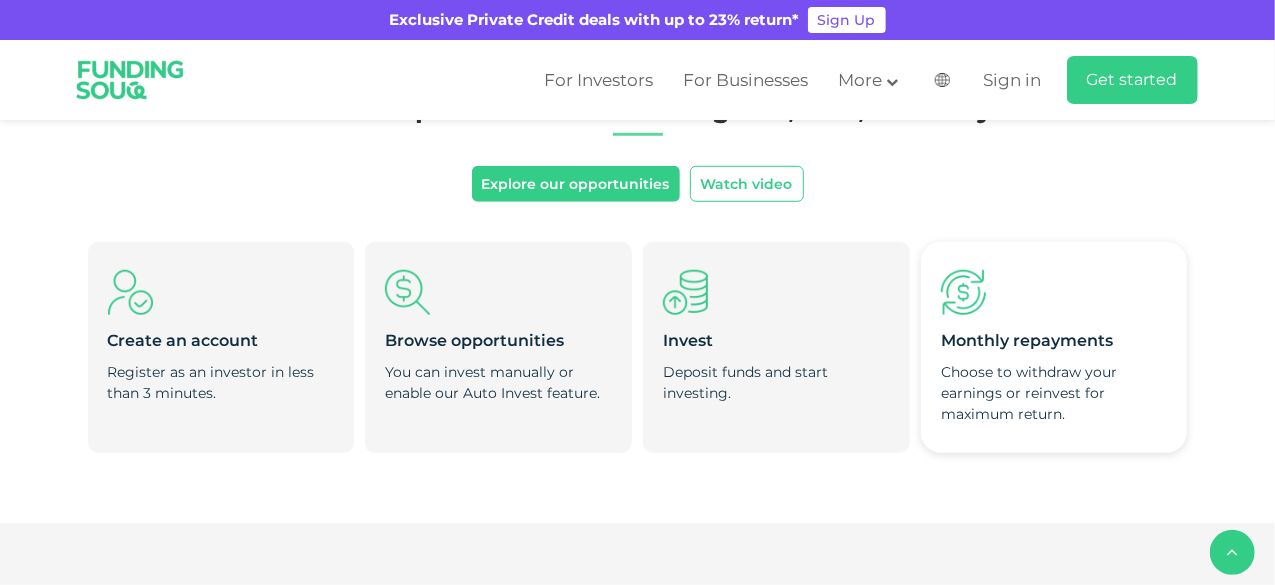 drag, startPoint x: 1012, startPoint y: 272, endPoint x: 1070, endPoint y: 301, distance: 64.84597 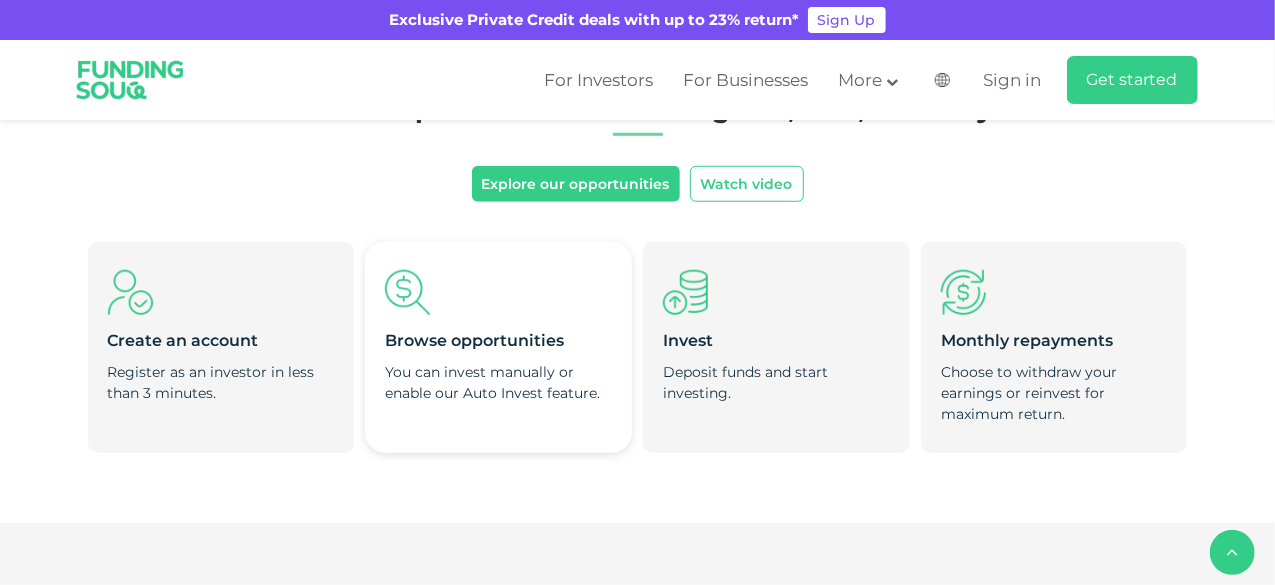 click on "Browse opportunities
You can invest manually or enable our Auto Invest feature." at bounding box center [498, 347] 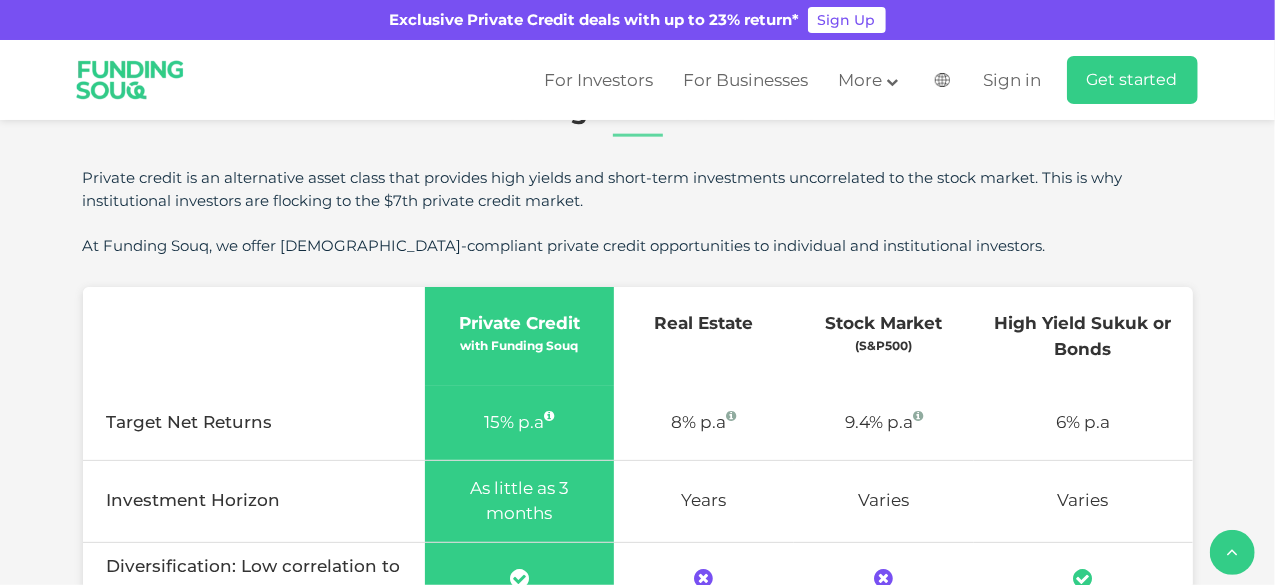 scroll, scrollTop: 1100, scrollLeft: 0, axis: vertical 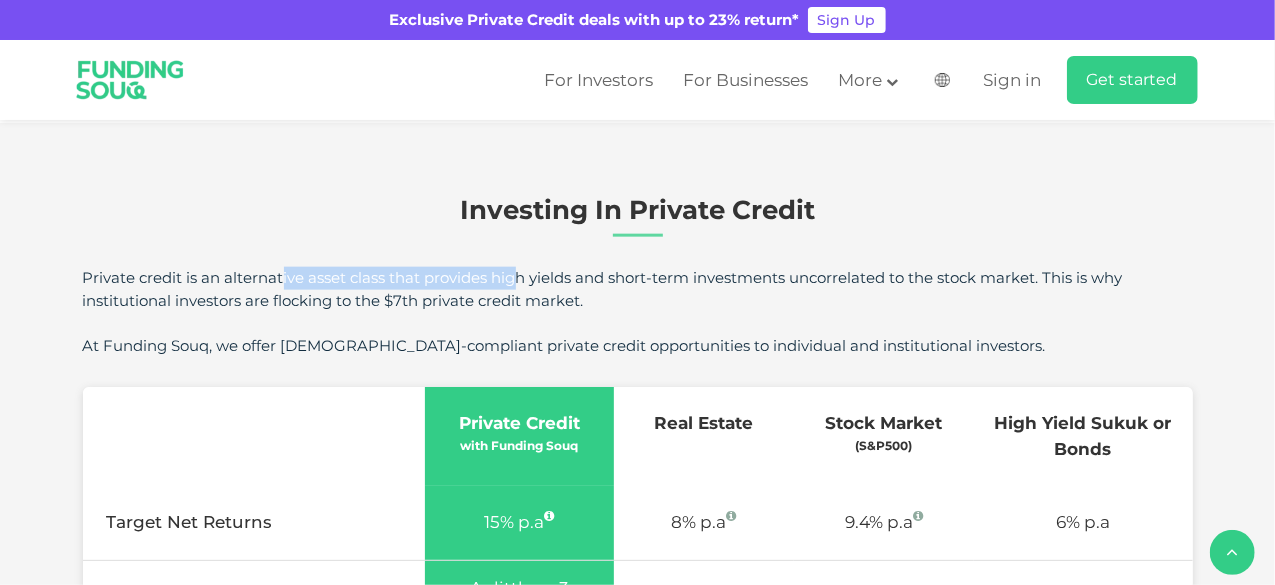 drag, startPoint x: 142, startPoint y: 277, endPoint x: 381, endPoint y: 261, distance: 239.53497 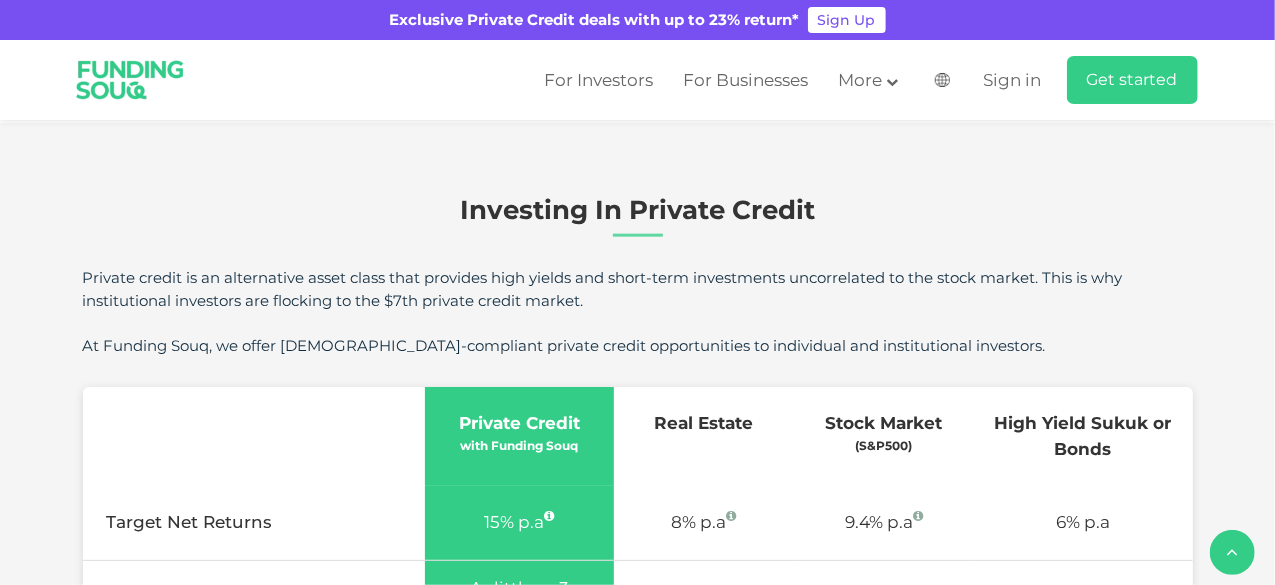 click on "Private credit is an alternative asset class that provides high yields and short-term investments uncorrelated to the stock market.  This is why institutional investors are flocking to the $7th private credit market." at bounding box center (638, 289) 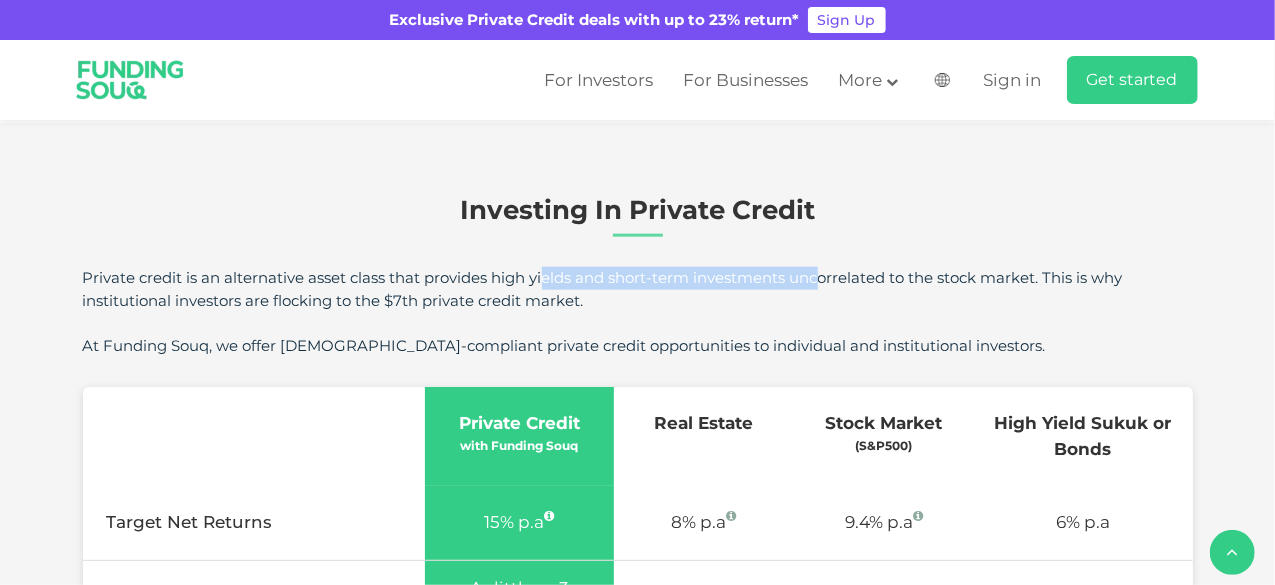 drag, startPoint x: 418, startPoint y: 269, endPoint x: 626, endPoint y: 258, distance: 208.29066 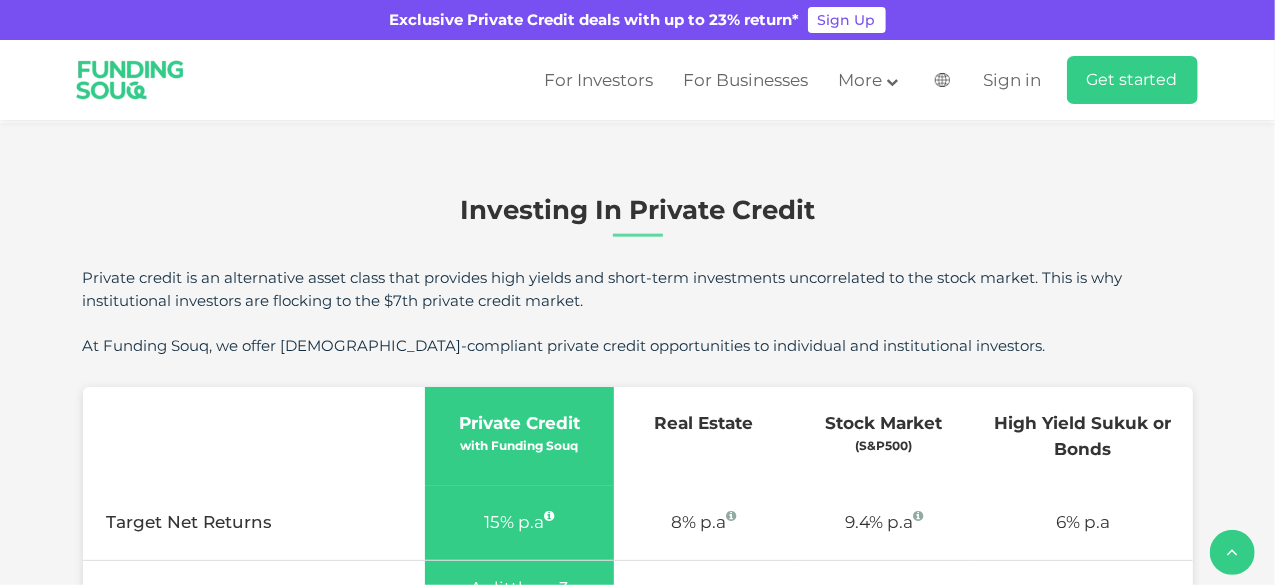 drag, startPoint x: 684, startPoint y: 271, endPoint x: 758, endPoint y: 273, distance: 74.02702 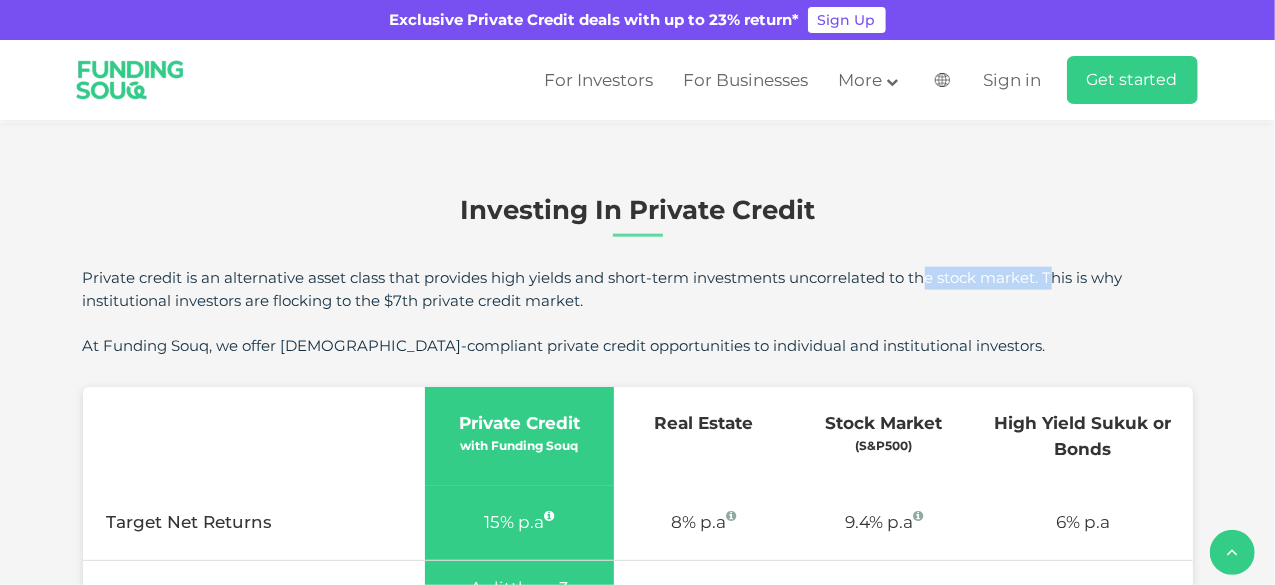 drag, startPoint x: 779, startPoint y: 273, endPoint x: 928, endPoint y: 273, distance: 149 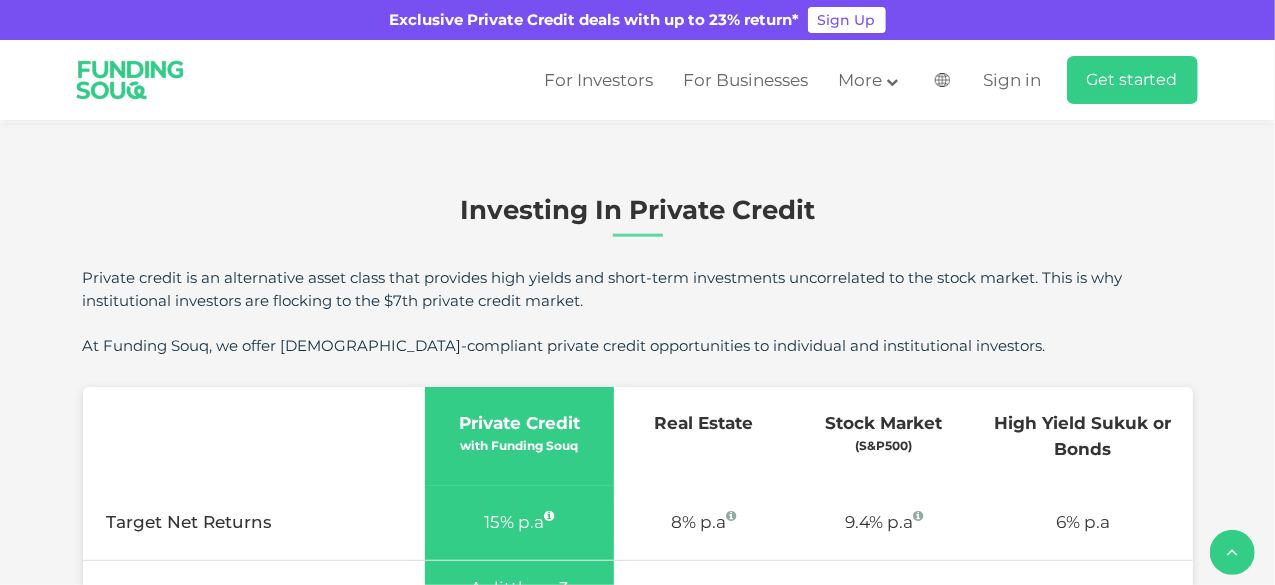 click on "Private credit is an alternative asset class that provides high yields and short-term investments uncorrelated to the stock market.  This is why institutional investors are flocking to the $7th private credit market." at bounding box center (638, 289) 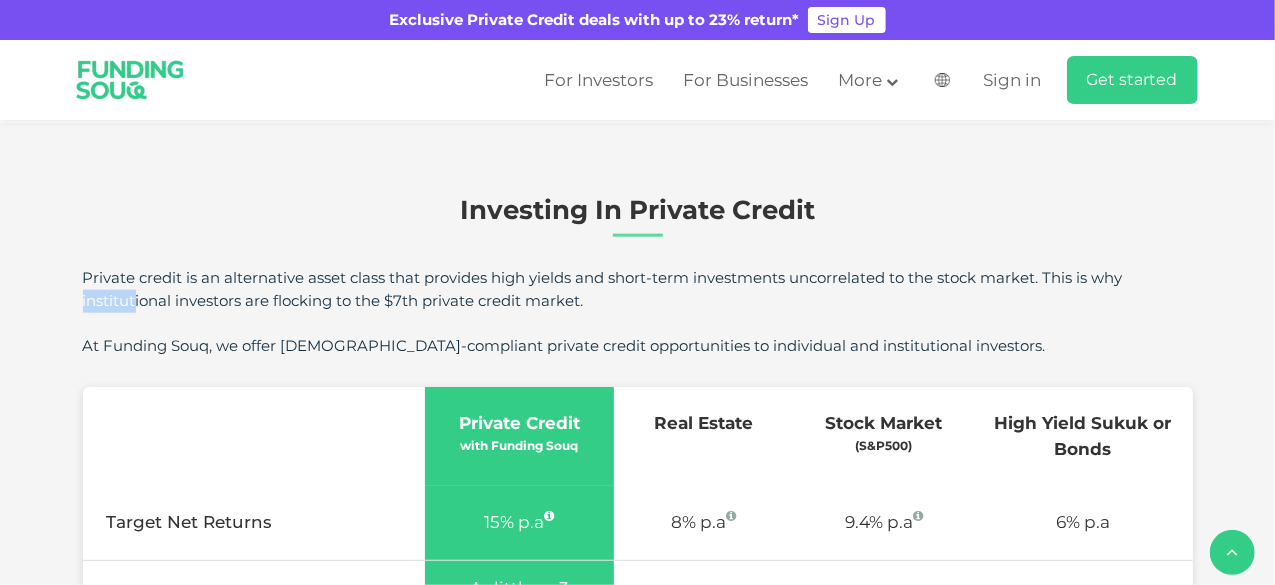 drag, startPoint x: 982, startPoint y: 277, endPoint x: 1050, endPoint y: 281, distance: 68.117546 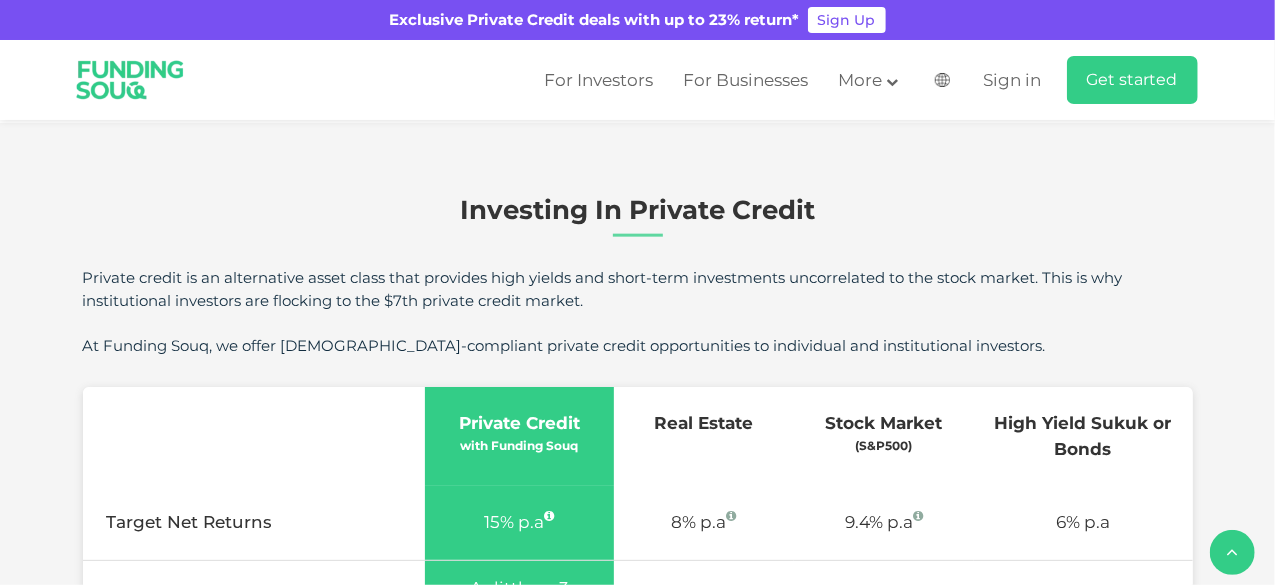 click on "Private credit is an alternative asset class that provides high yields and short-term investments uncorrelated to the stock market.  This is why institutional investors are flocking to the $7th private credit market." at bounding box center [638, 289] 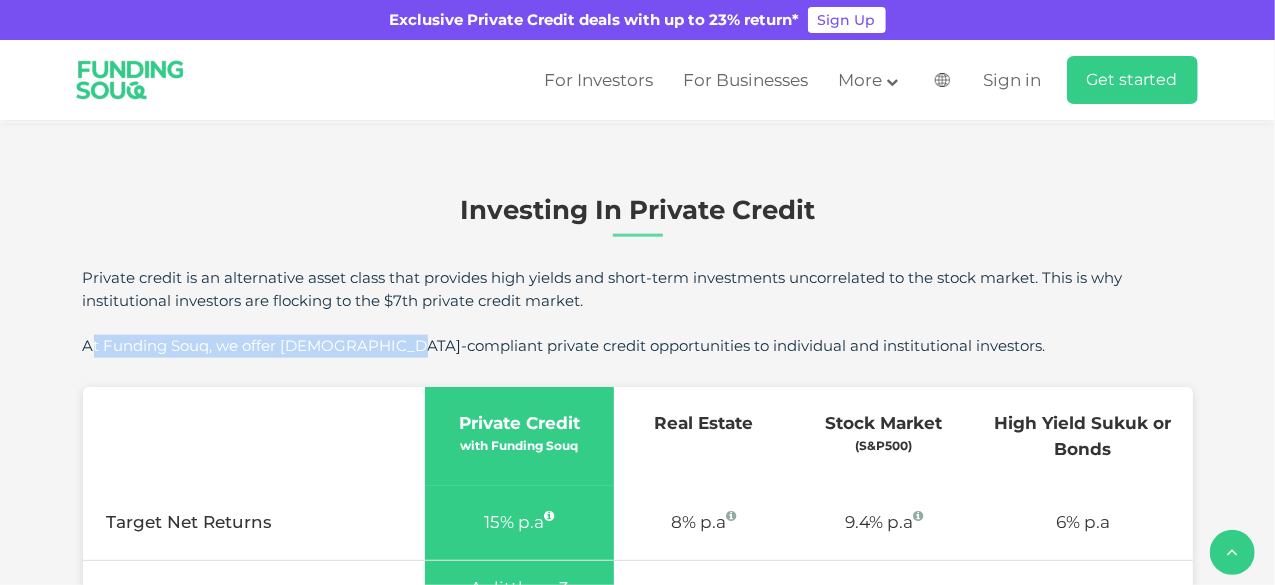 drag, startPoint x: 89, startPoint y: 342, endPoint x: 411, endPoint y: 341, distance: 322.00156 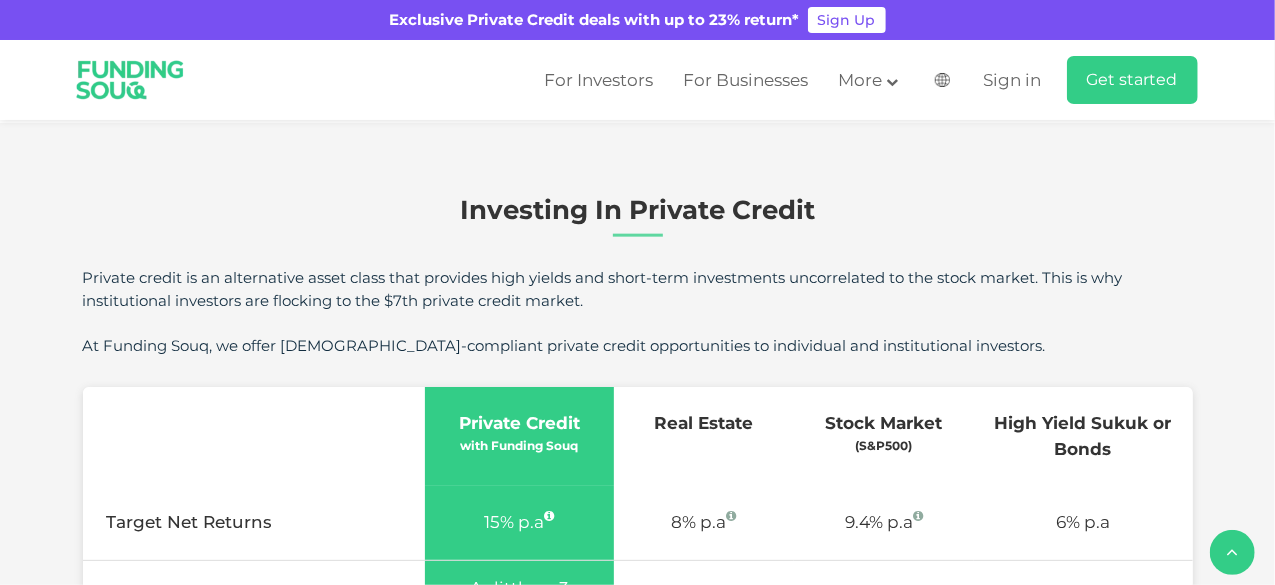 click on "Private credit is an alternative asset class that provides high yields and short-term investments uncorrelated to the stock market.  This is why institutional investors are flocking to the $7th private credit market.
At Funding Souq, we offer [DEMOGRAPHIC_DATA]-compliant private credit opportunities to individual and institutional investors." at bounding box center [638, 312] 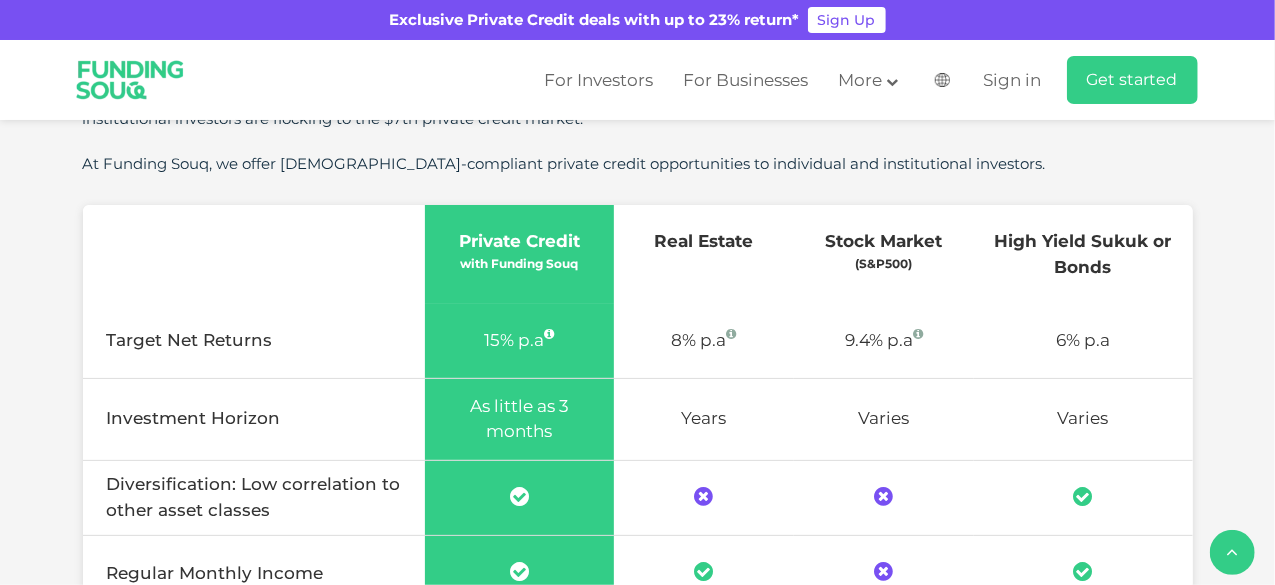 scroll, scrollTop: 1300, scrollLeft: 0, axis: vertical 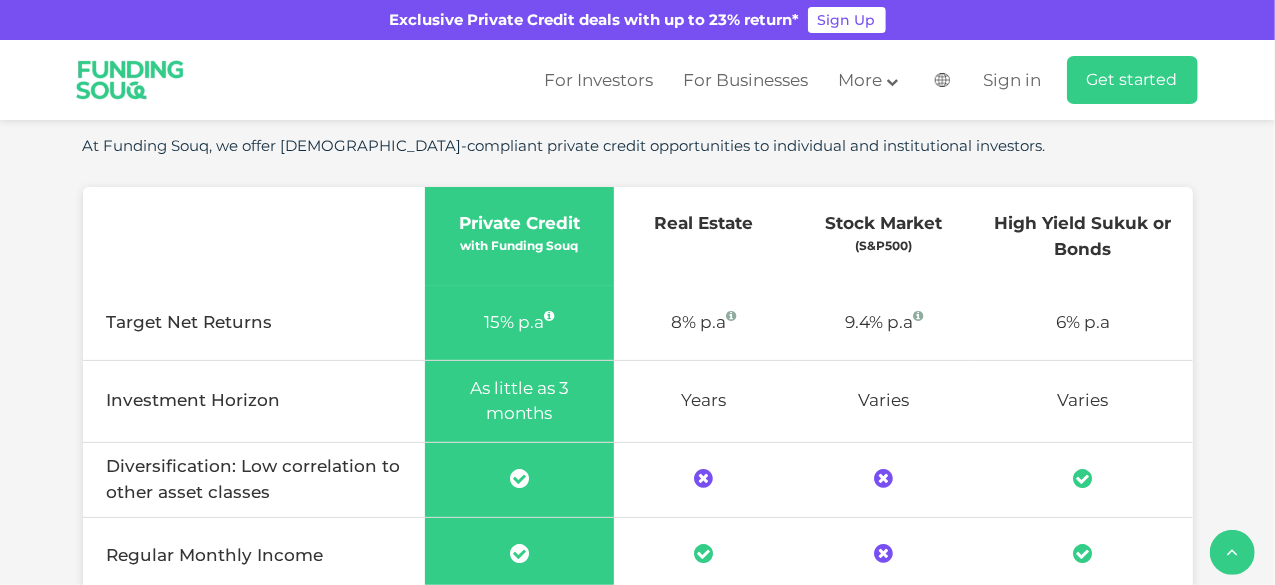 drag, startPoint x: 854, startPoint y: 227, endPoint x: 942, endPoint y: 227, distance: 88 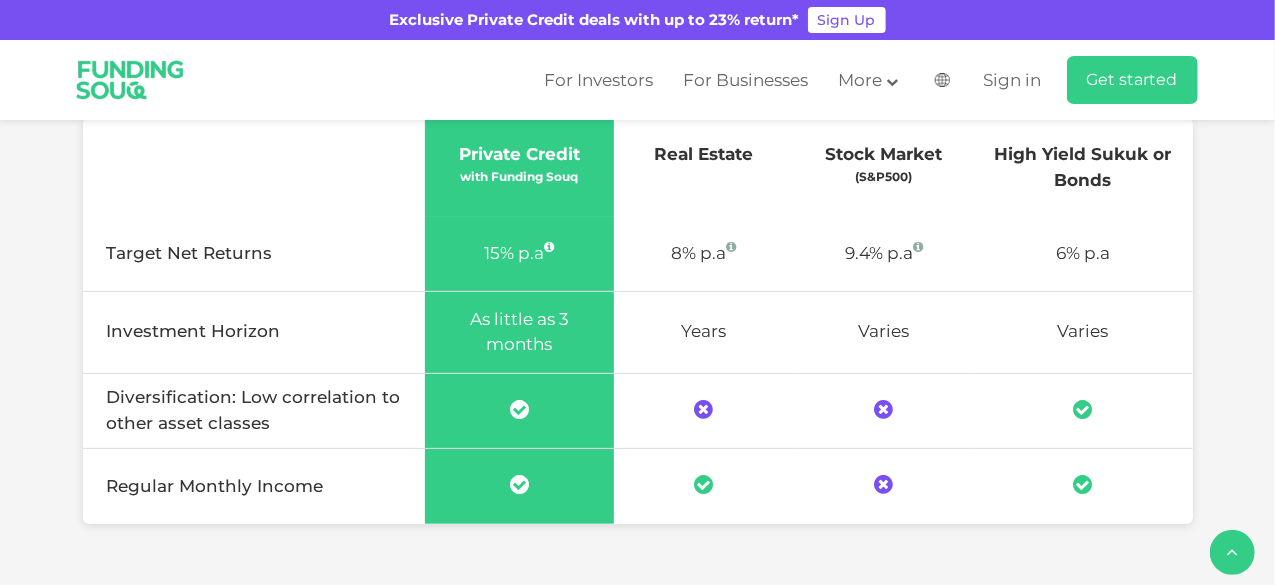 scroll, scrollTop: 1400, scrollLeft: 0, axis: vertical 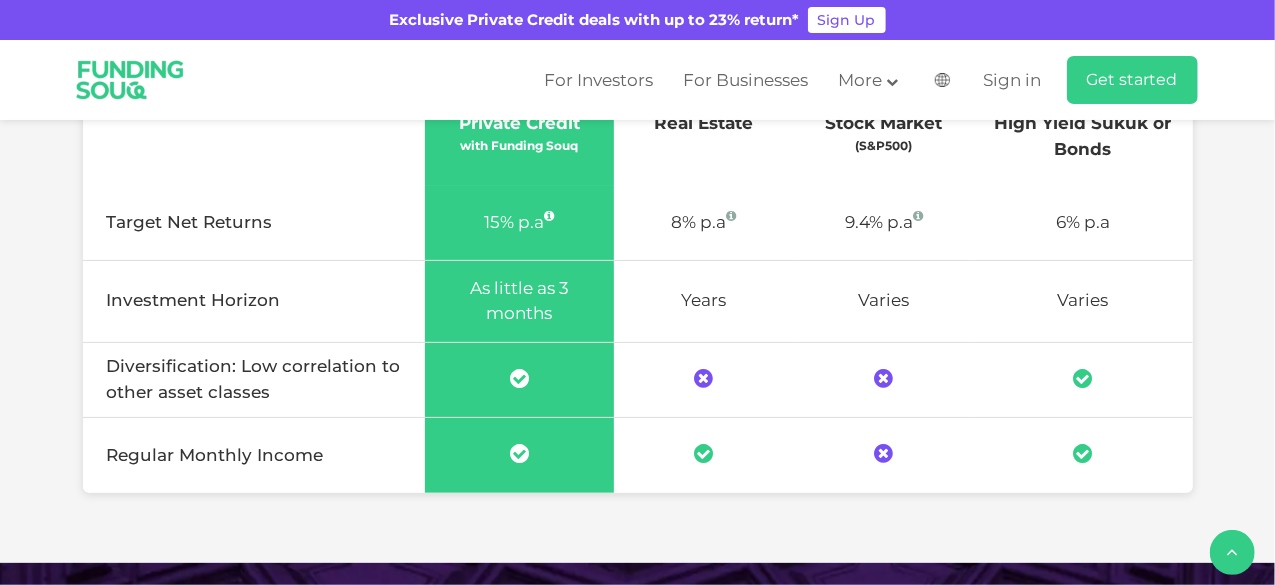 drag, startPoint x: 809, startPoint y: 447, endPoint x: 949, endPoint y: 471, distance: 142.04225 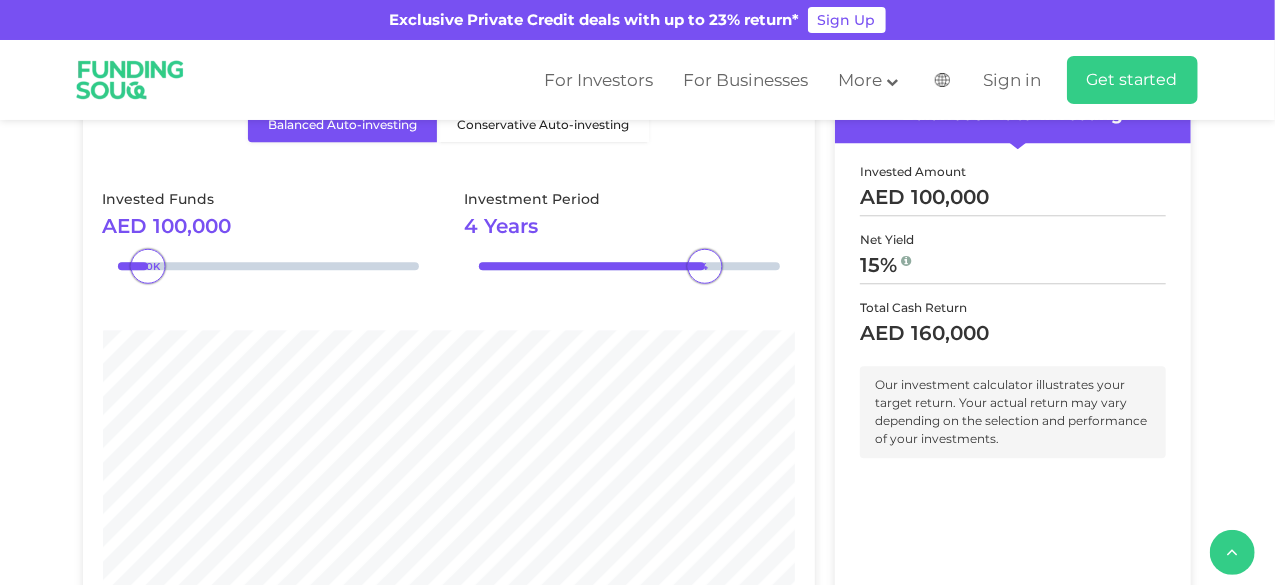 scroll, scrollTop: 2500, scrollLeft: 0, axis: vertical 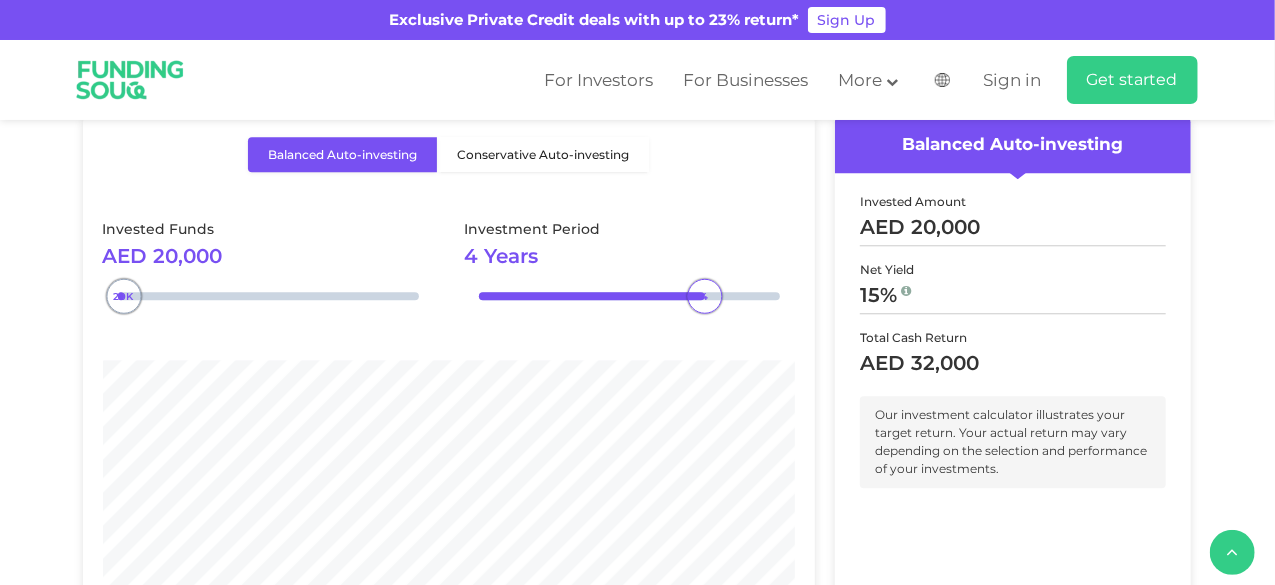 type on "10000" 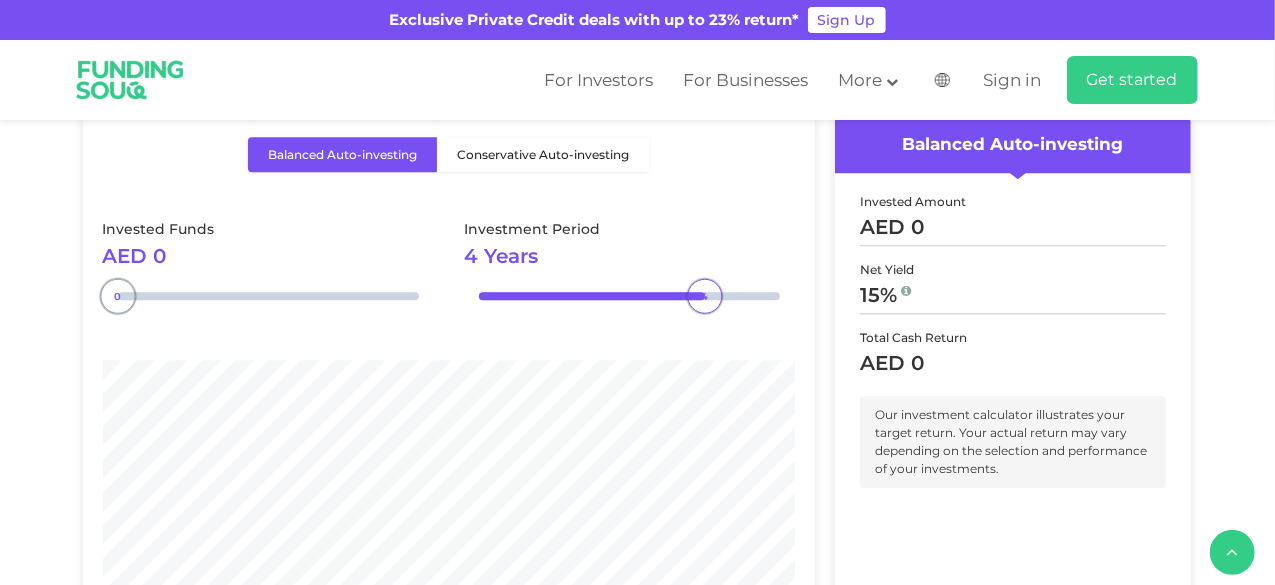 type on "10000" 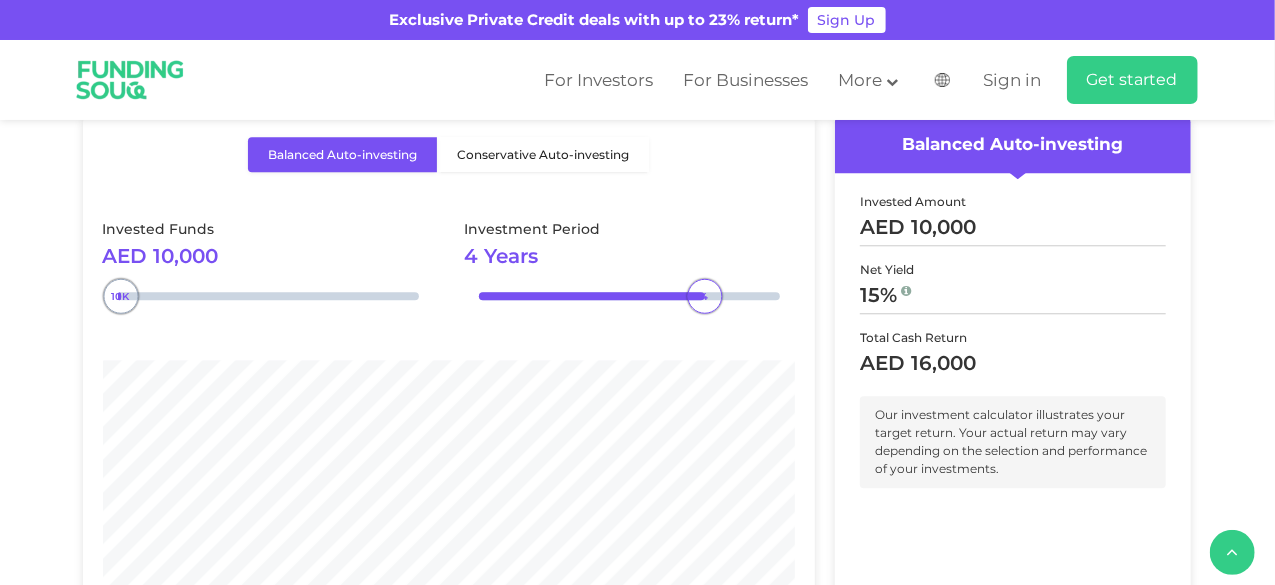 drag, startPoint x: 148, startPoint y: 291, endPoint x: 120, endPoint y: 299, distance: 29.12044 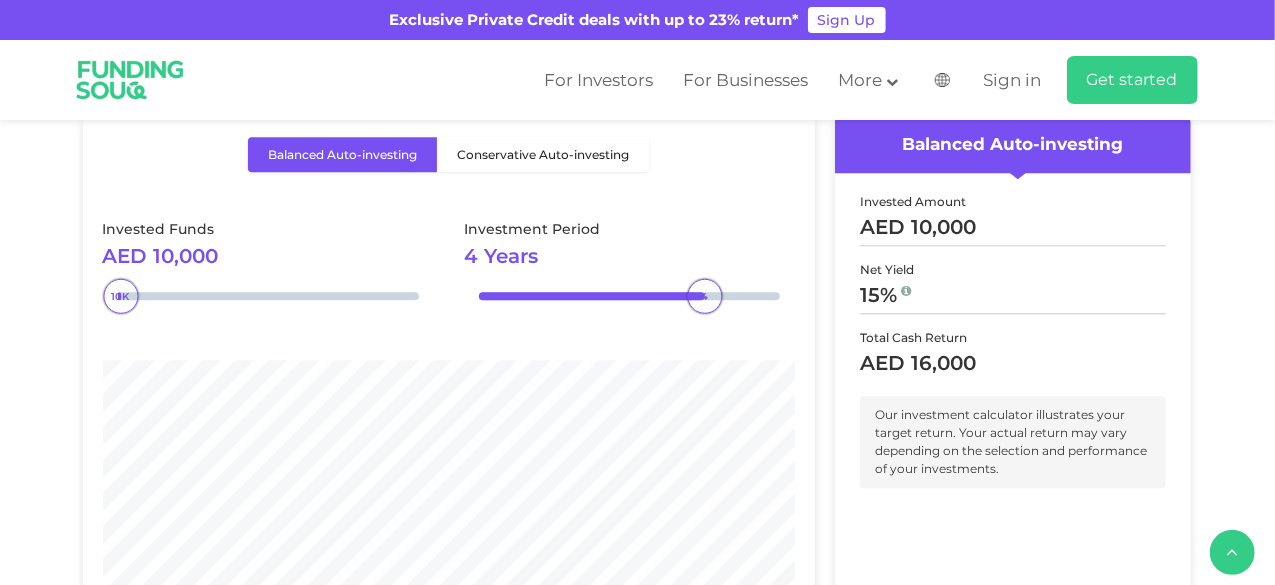 click on "Balanced Auto-investing
Conservative Auto-investing
Invested Funds
AED
10,000
Investment Period" at bounding box center [637, 418] 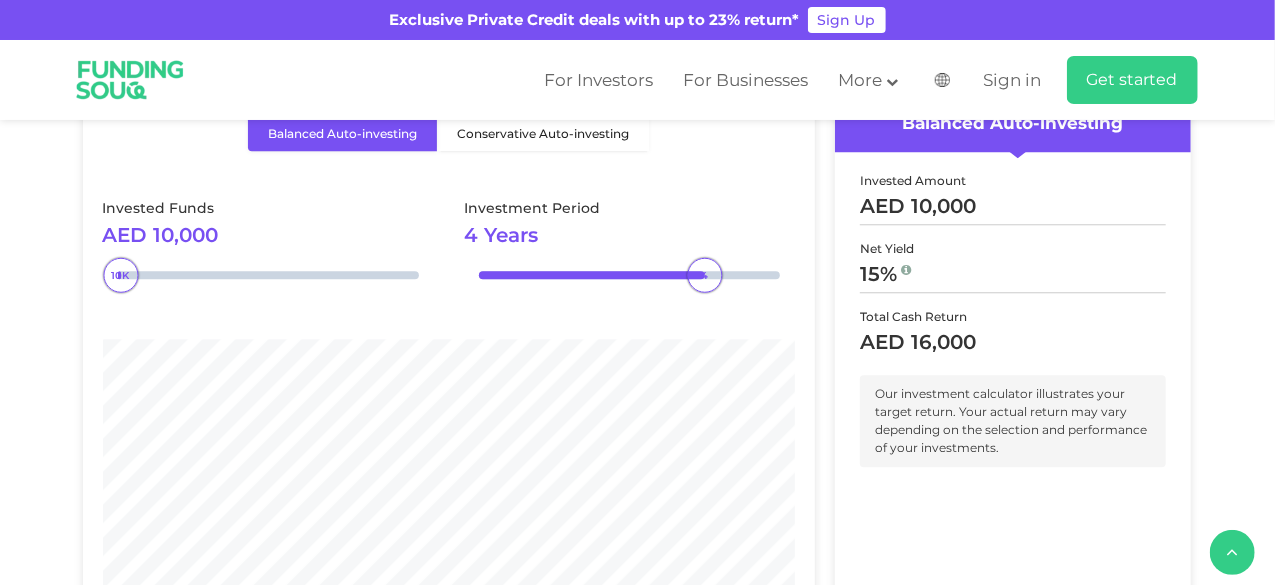 scroll, scrollTop: 2500, scrollLeft: 0, axis: vertical 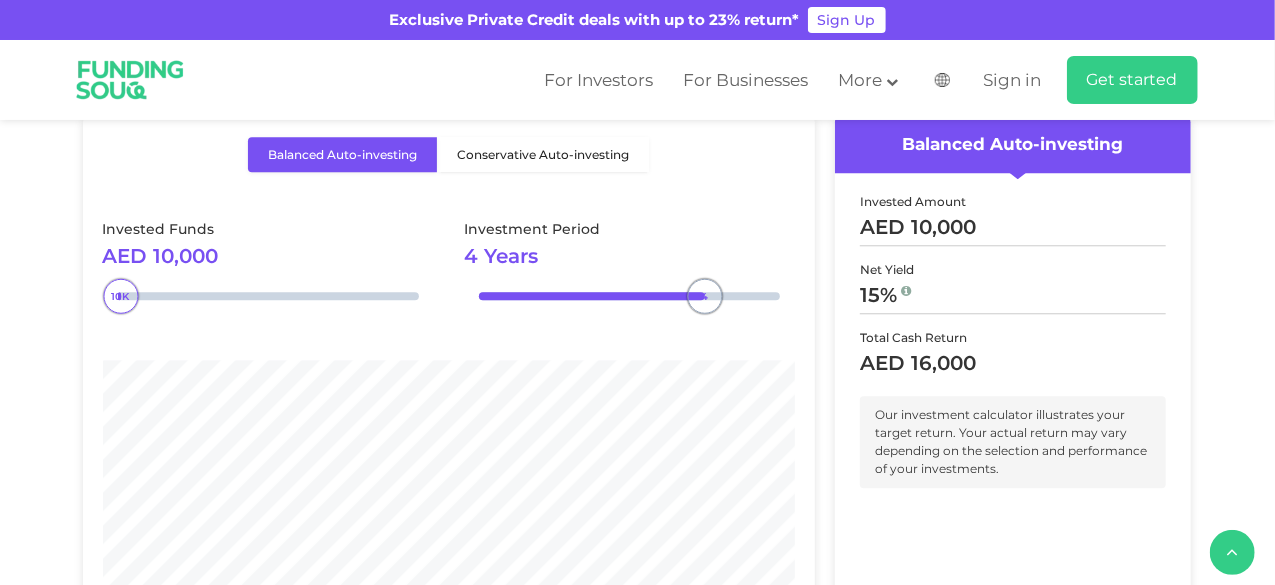 drag, startPoint x: 698, startPoint y: 301, endPoint x: 732, endPoint y: 293, distance: 34.928497 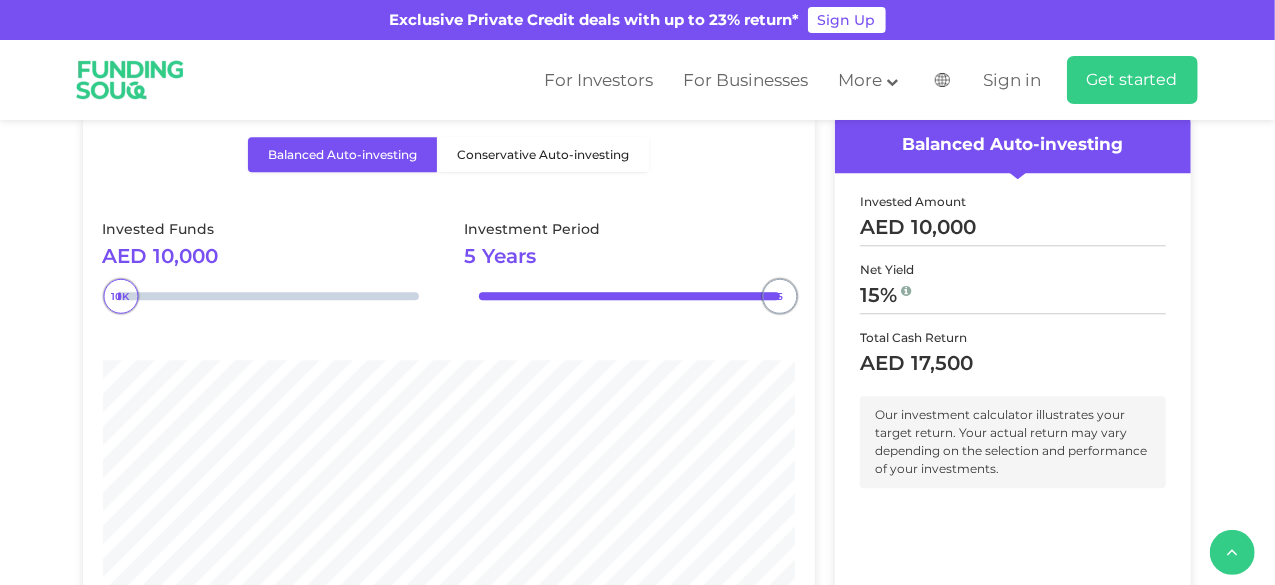 drag, startPoint x: 717, startPoint y: 290, endPoint x: 756, endPoint y: 289, distance: 39.012817 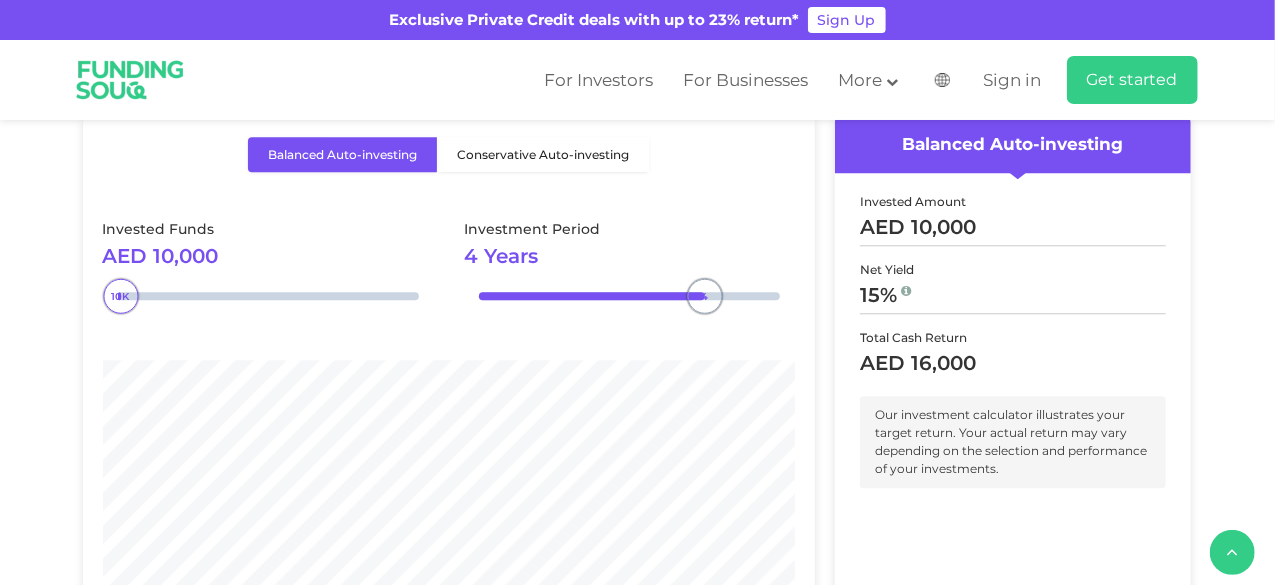type on "5" 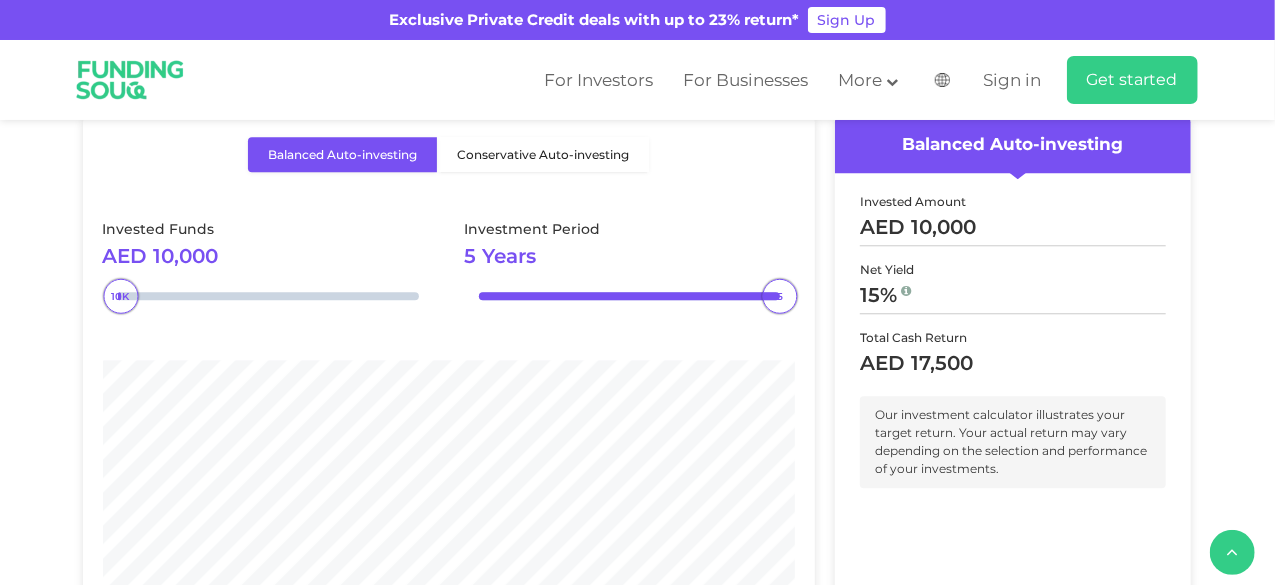 click on "Investment Period
5 Years" at bounding box center [629, 243] 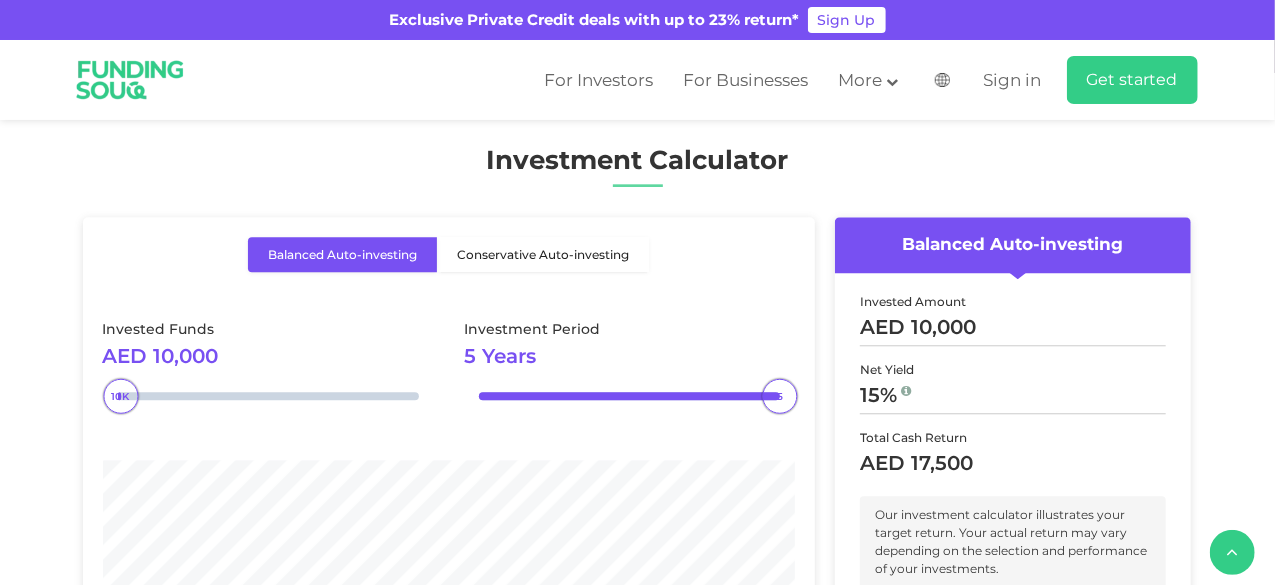 click on "Balanced Auto-investing
Conservative Auto-investing" at bounding box center (449, 254) 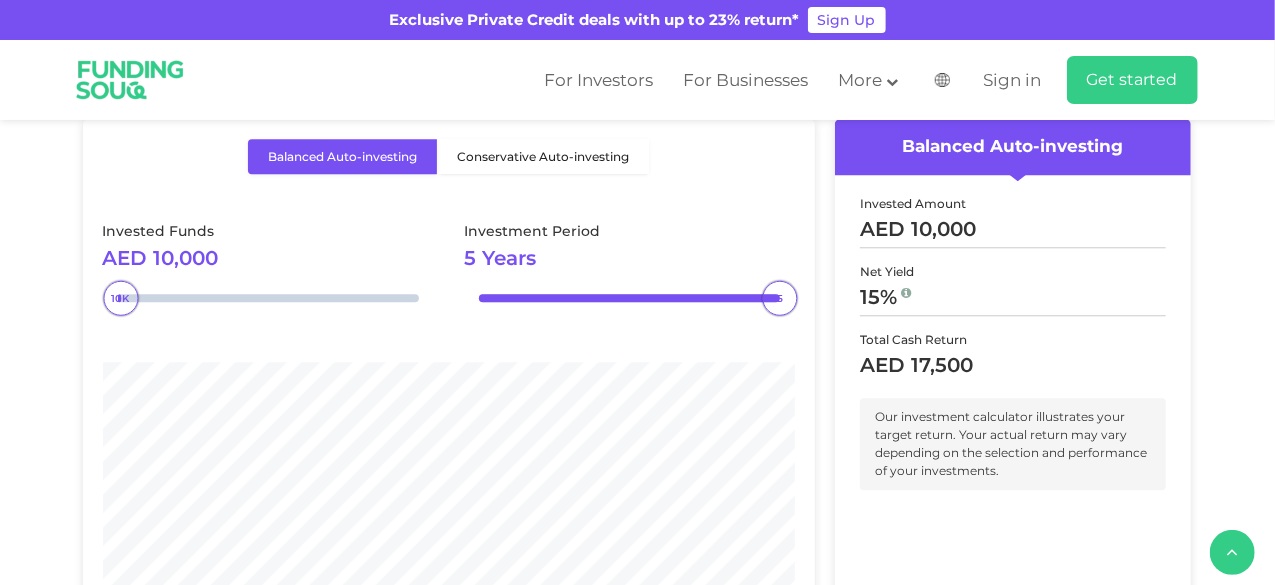scroll, scrollTop: 2400, scrollLeft: 0, axis: vertical 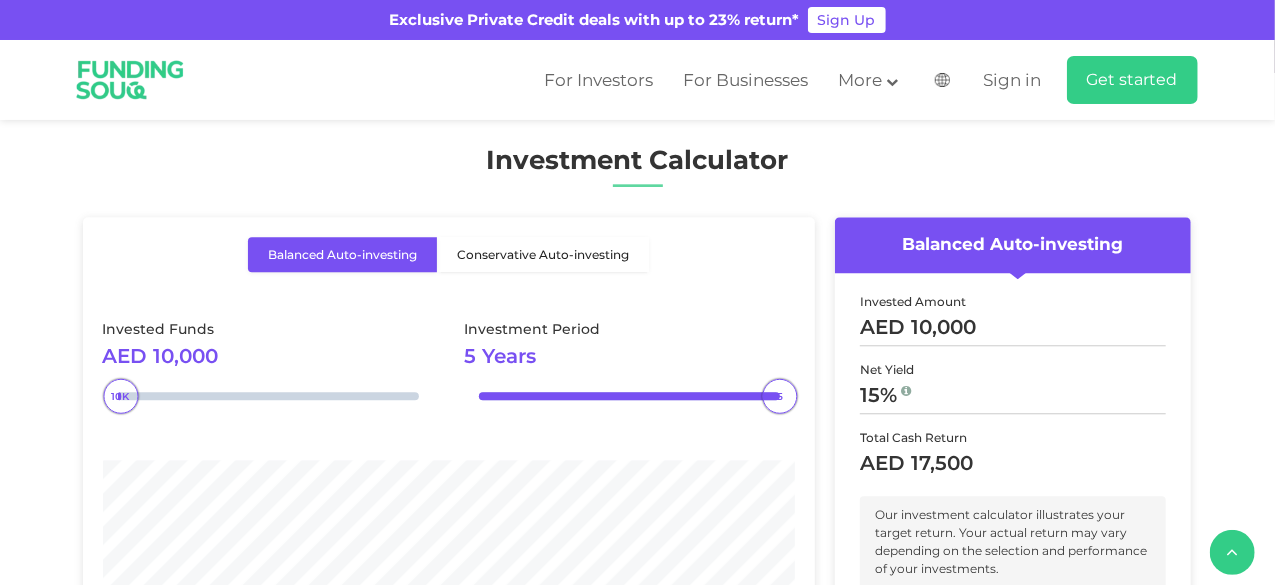 click on "Conservative Auto-investing" at bounding box center (543, 254) 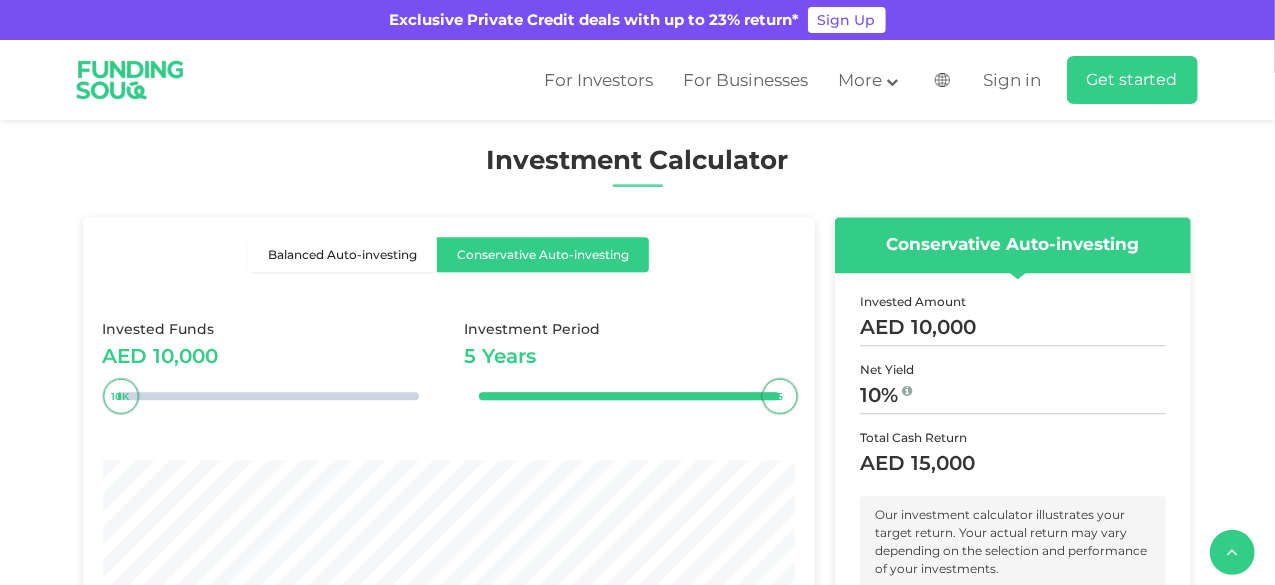 click on "Balanced Auto-investing" at bounding box center [342, 254] 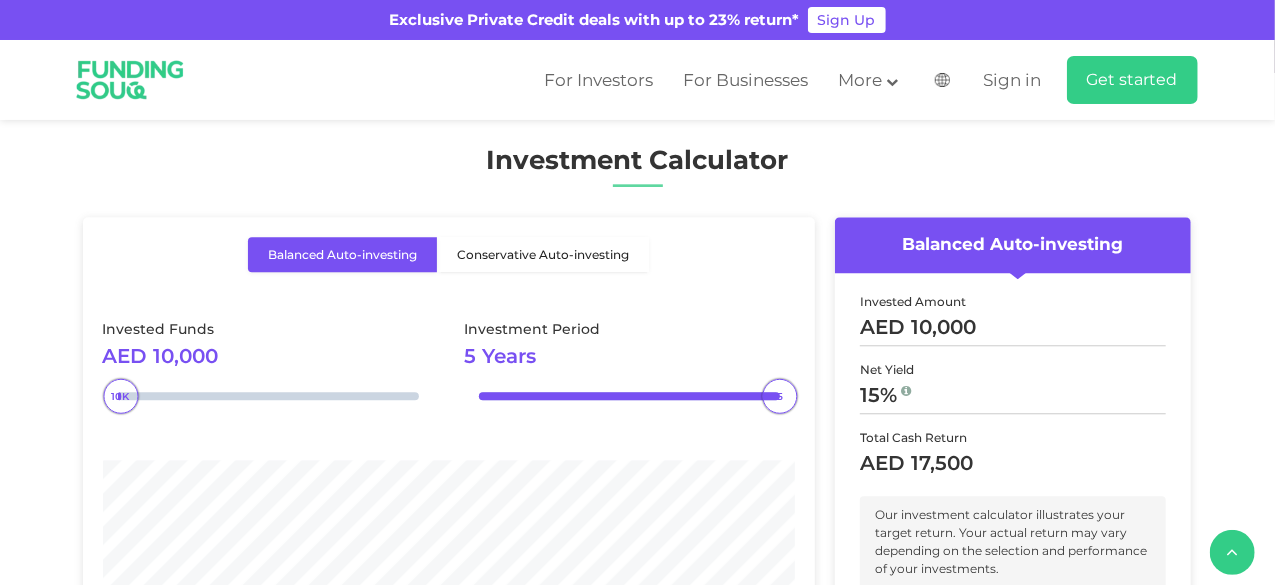 click on "Conservative Auto-investing" at bounding box center (543, 254) 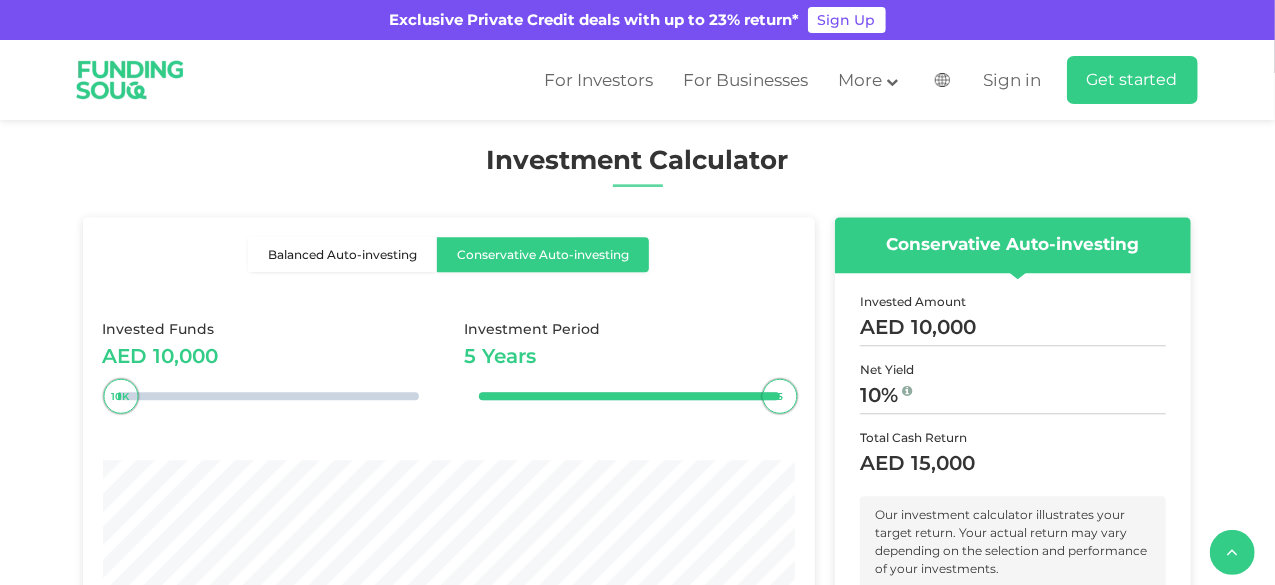 click on "Balanced Auto-investing" at bounding box center [342, 254] 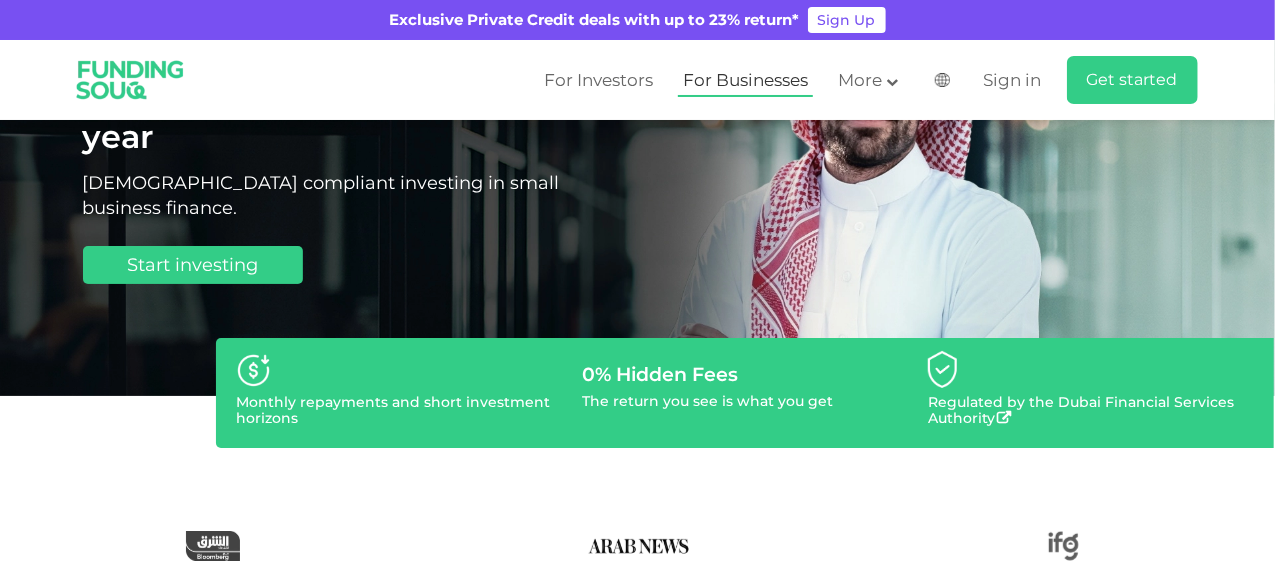 scroll, scrollTop: 0, scrollLeft: 0, axis: both 